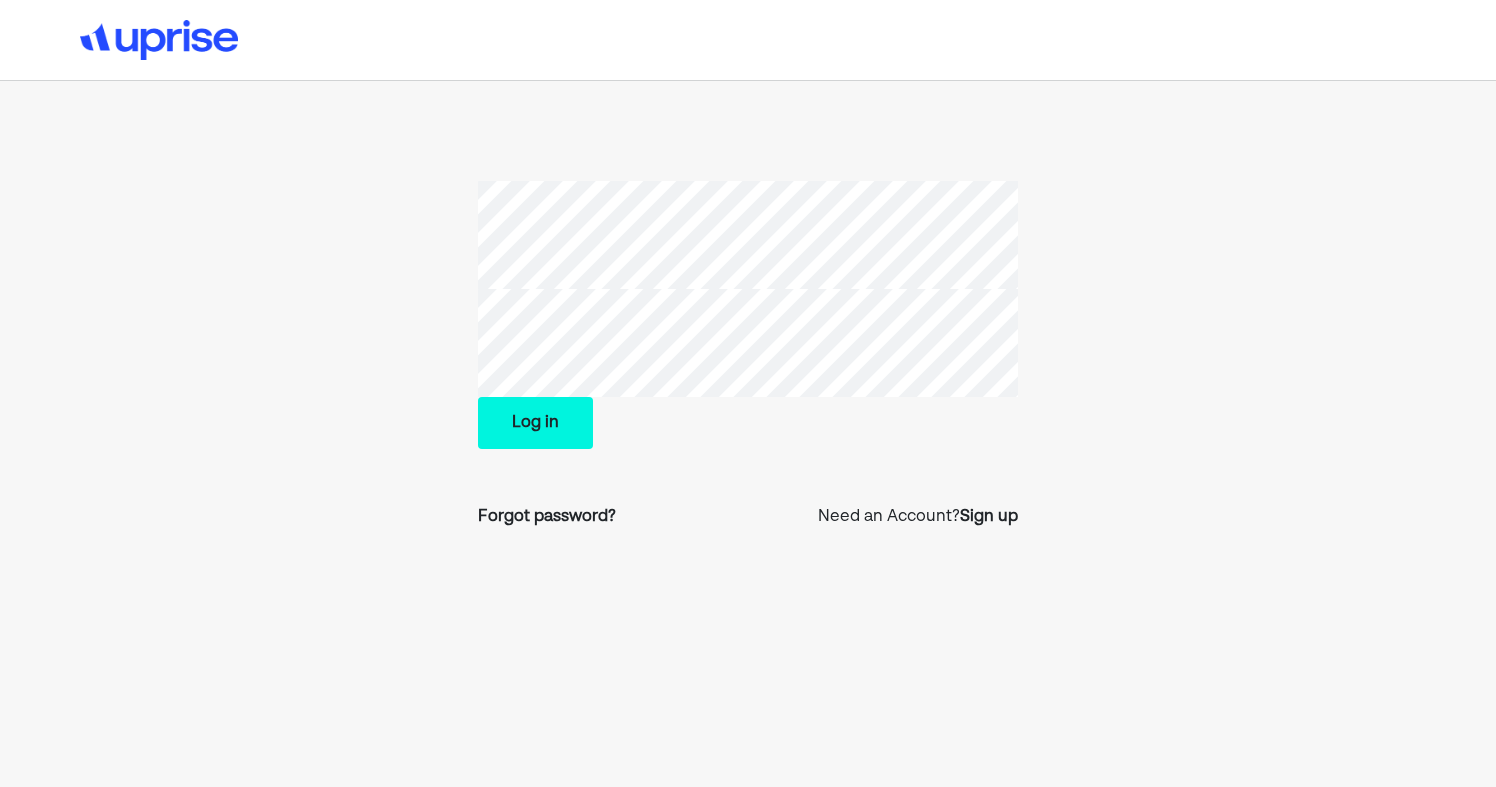 scroll, scrollTop: 0, scrollLeft: 0, axis: both 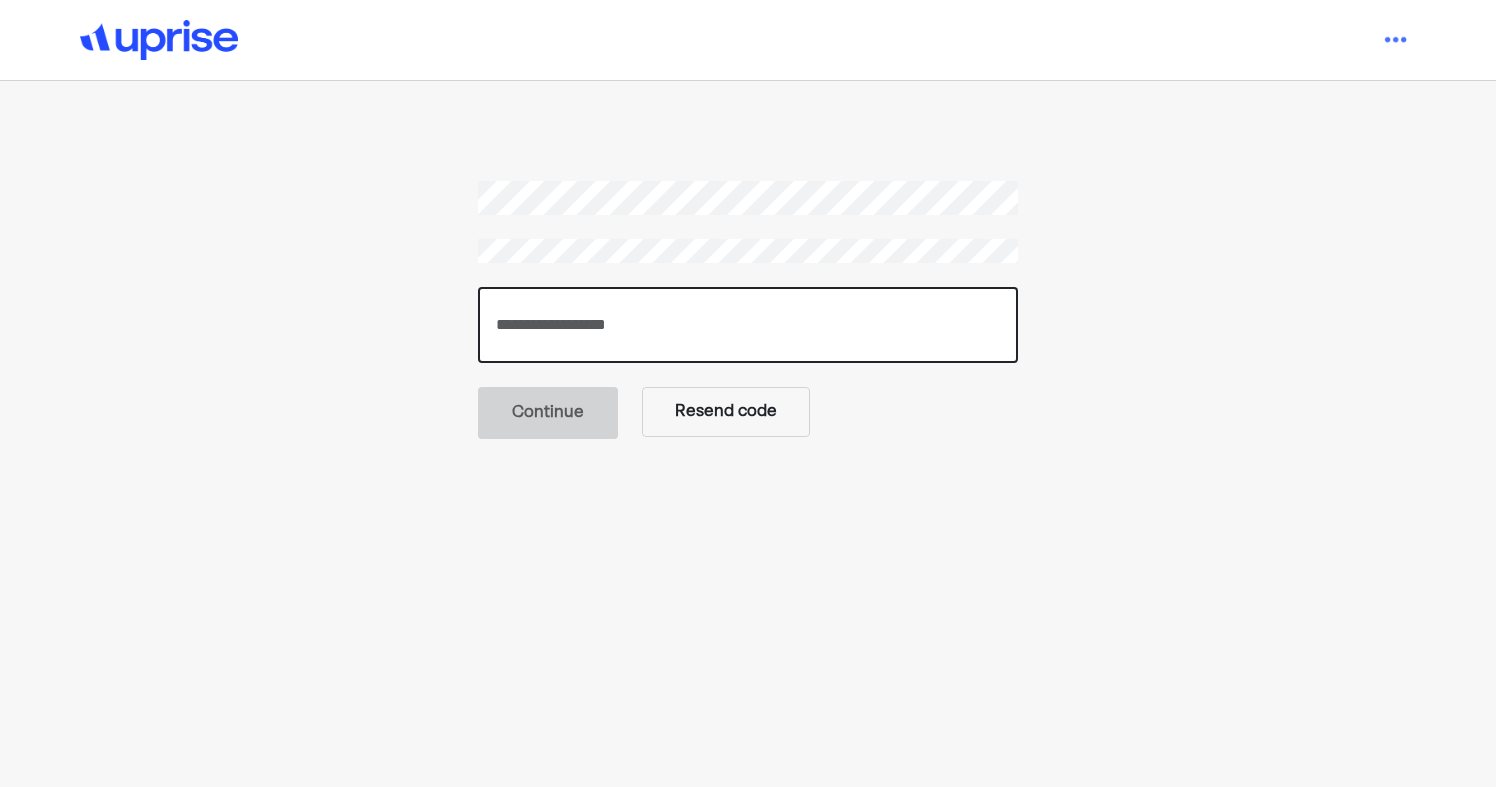 click at bounding box center [748, 325] 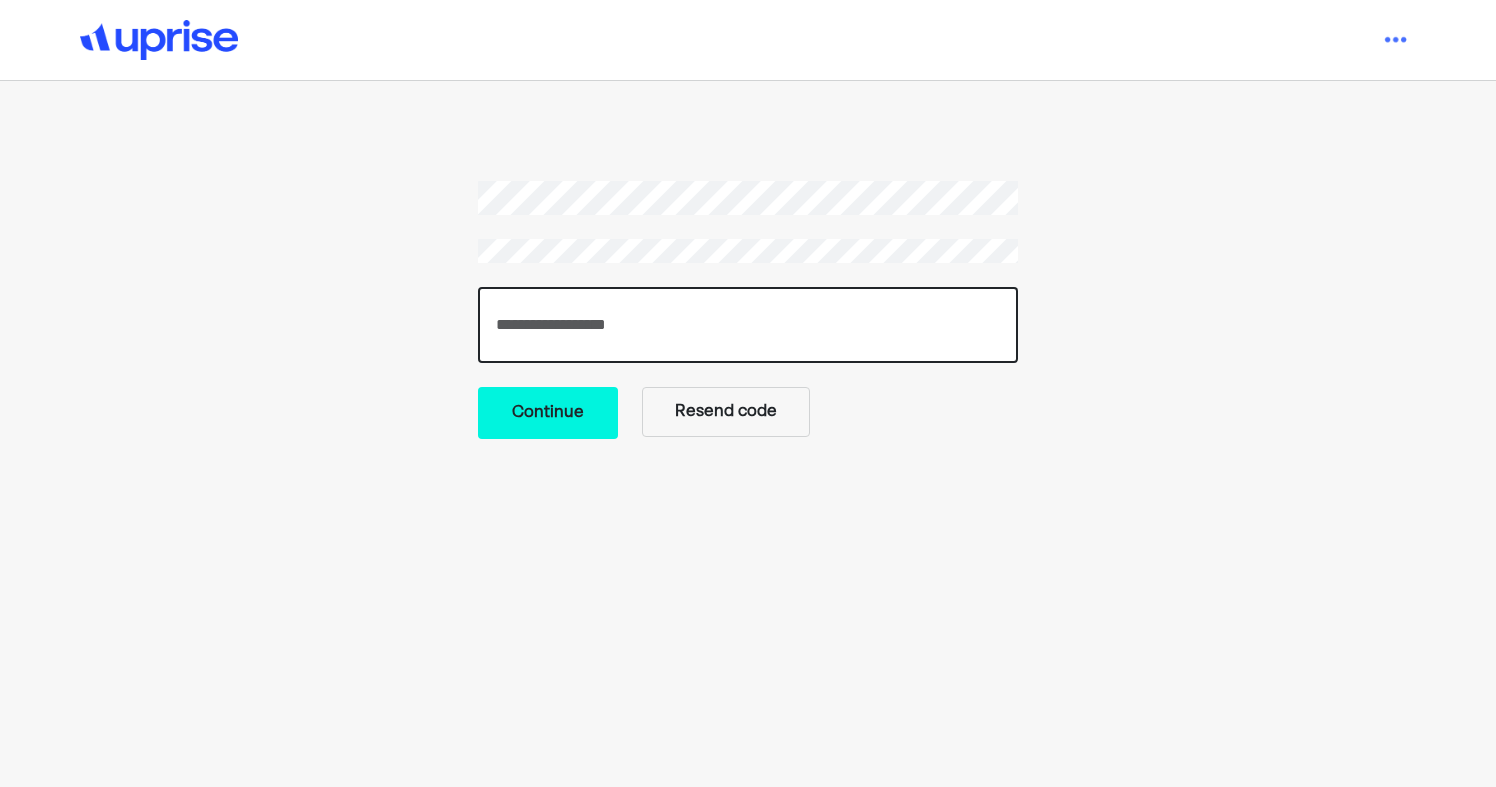 type on "******" 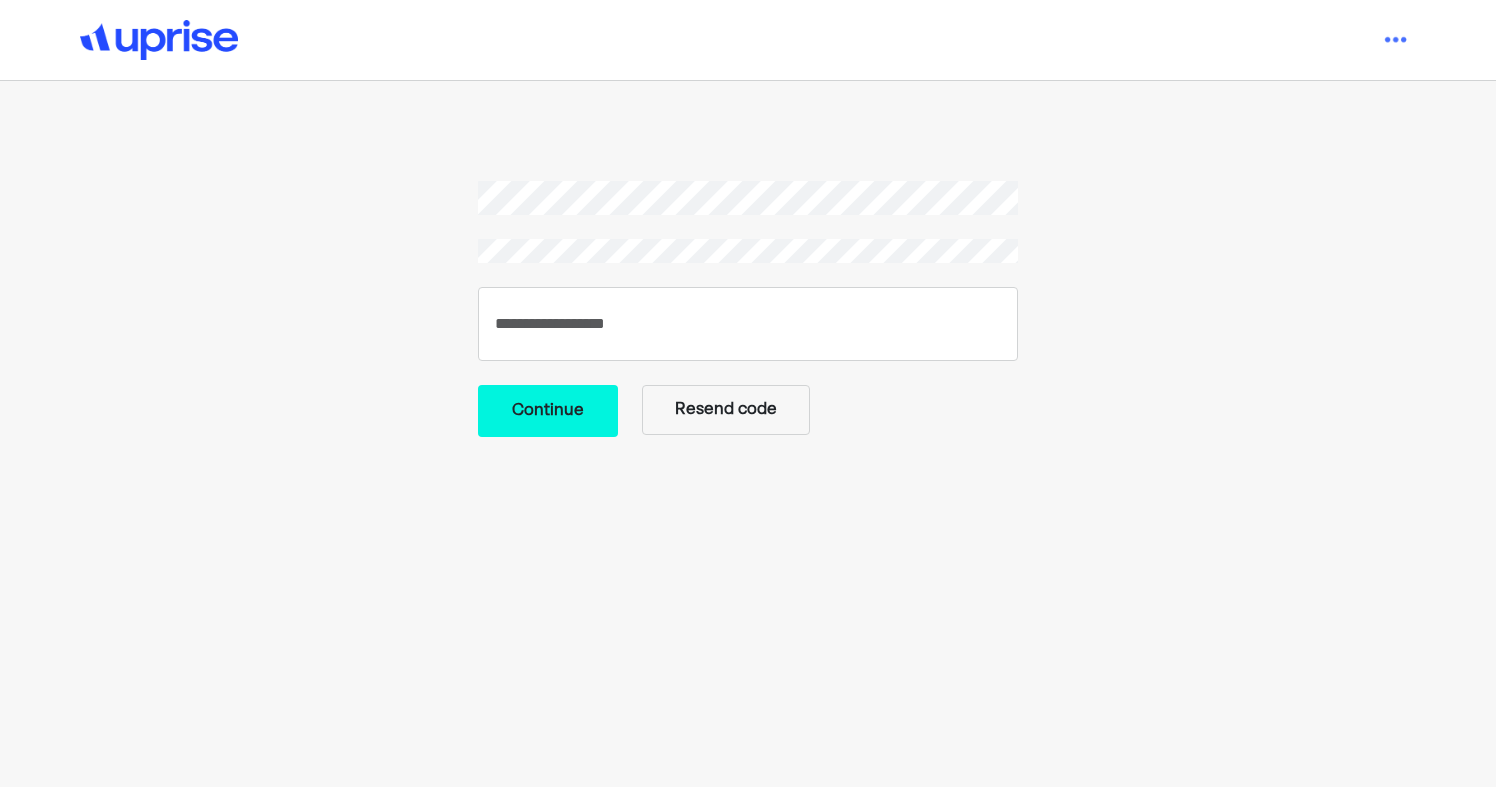 click on "****** Continue Resend code" at bounding box center [747, 309] 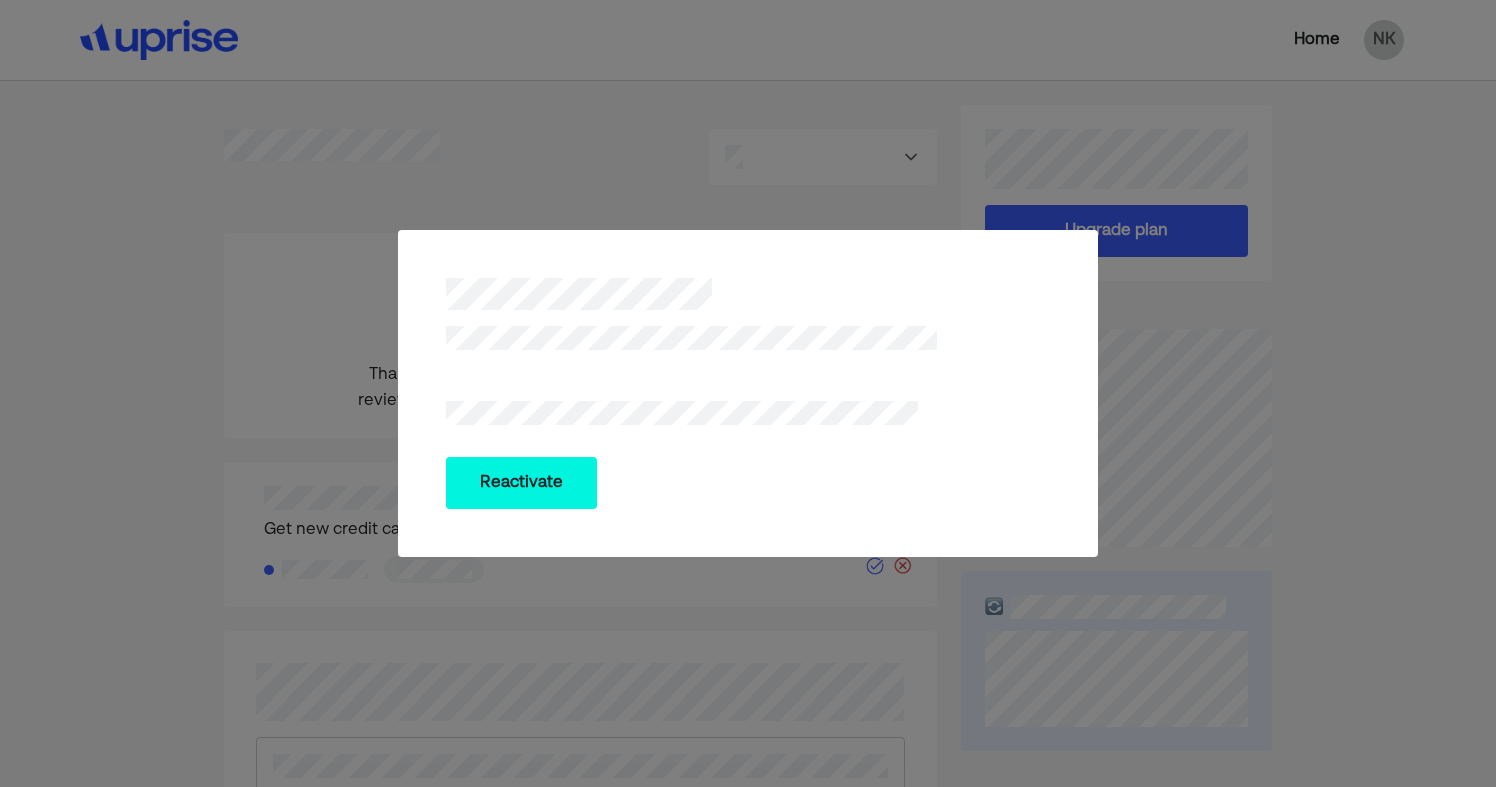 click on "Reactivate" at bounding box center (521, 483) 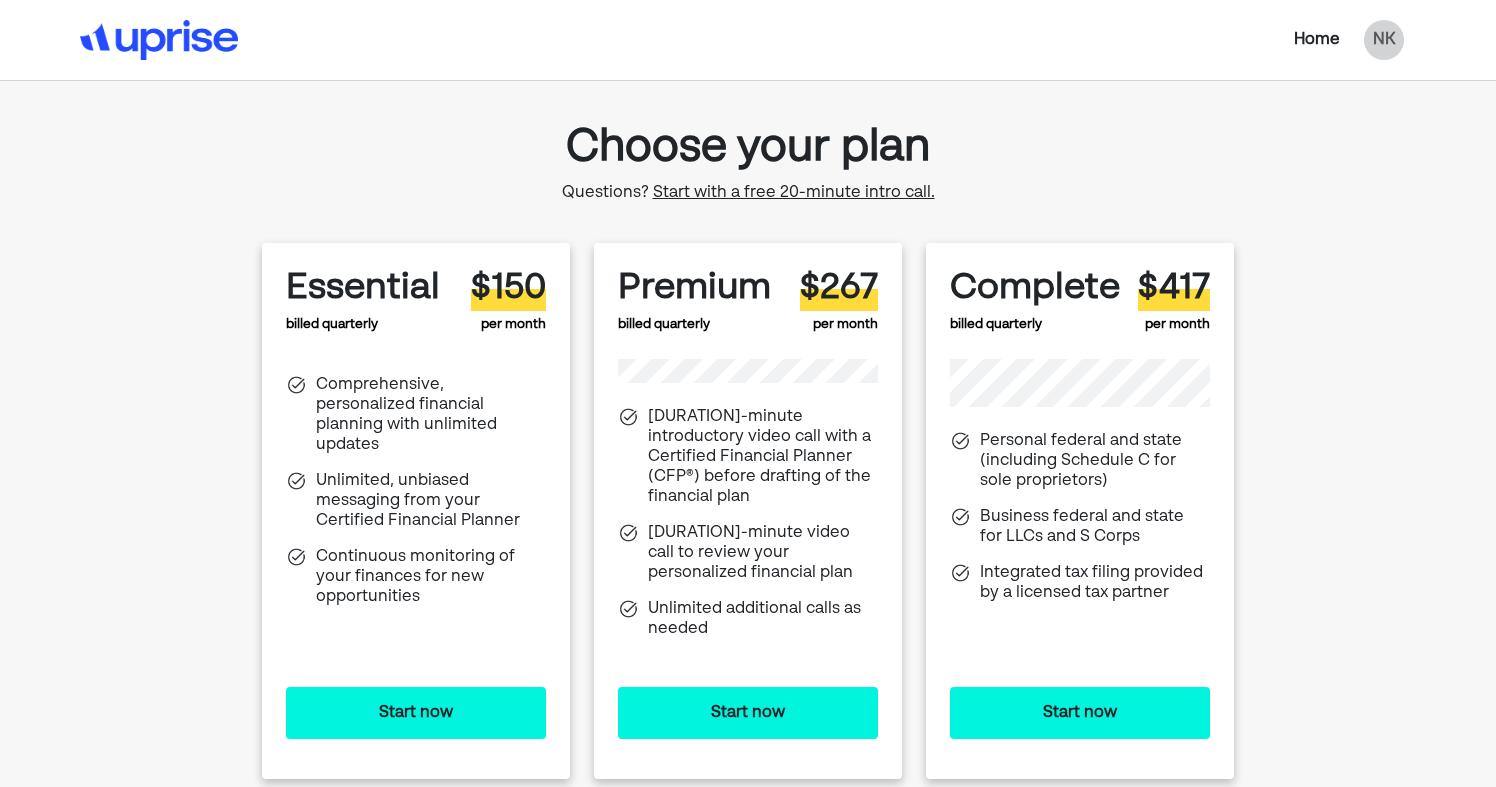 click on "Start now" at bounding box center (416, 713) 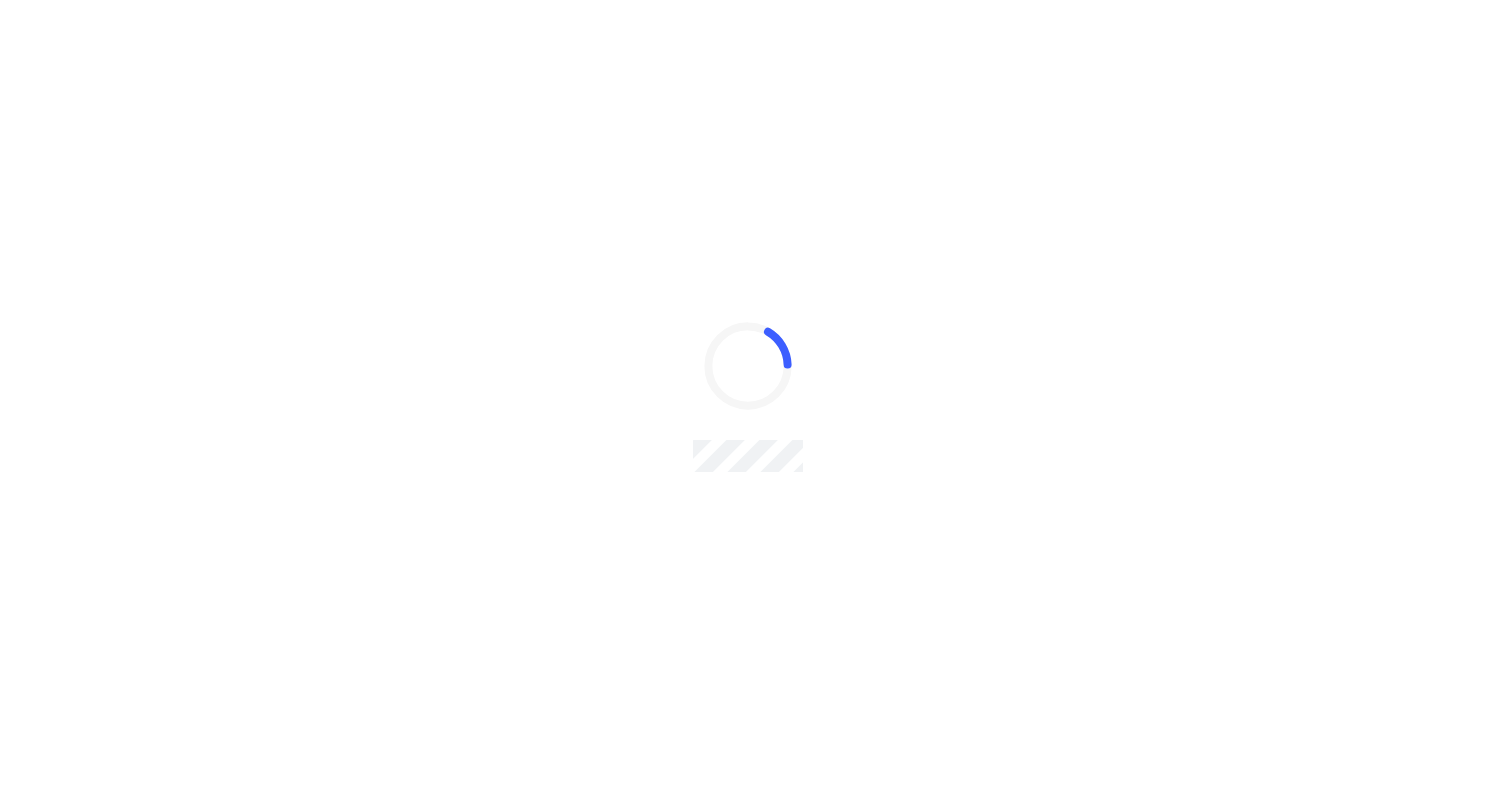 scroll, scrollTop: 0, scrollLeft: 0, axis: both 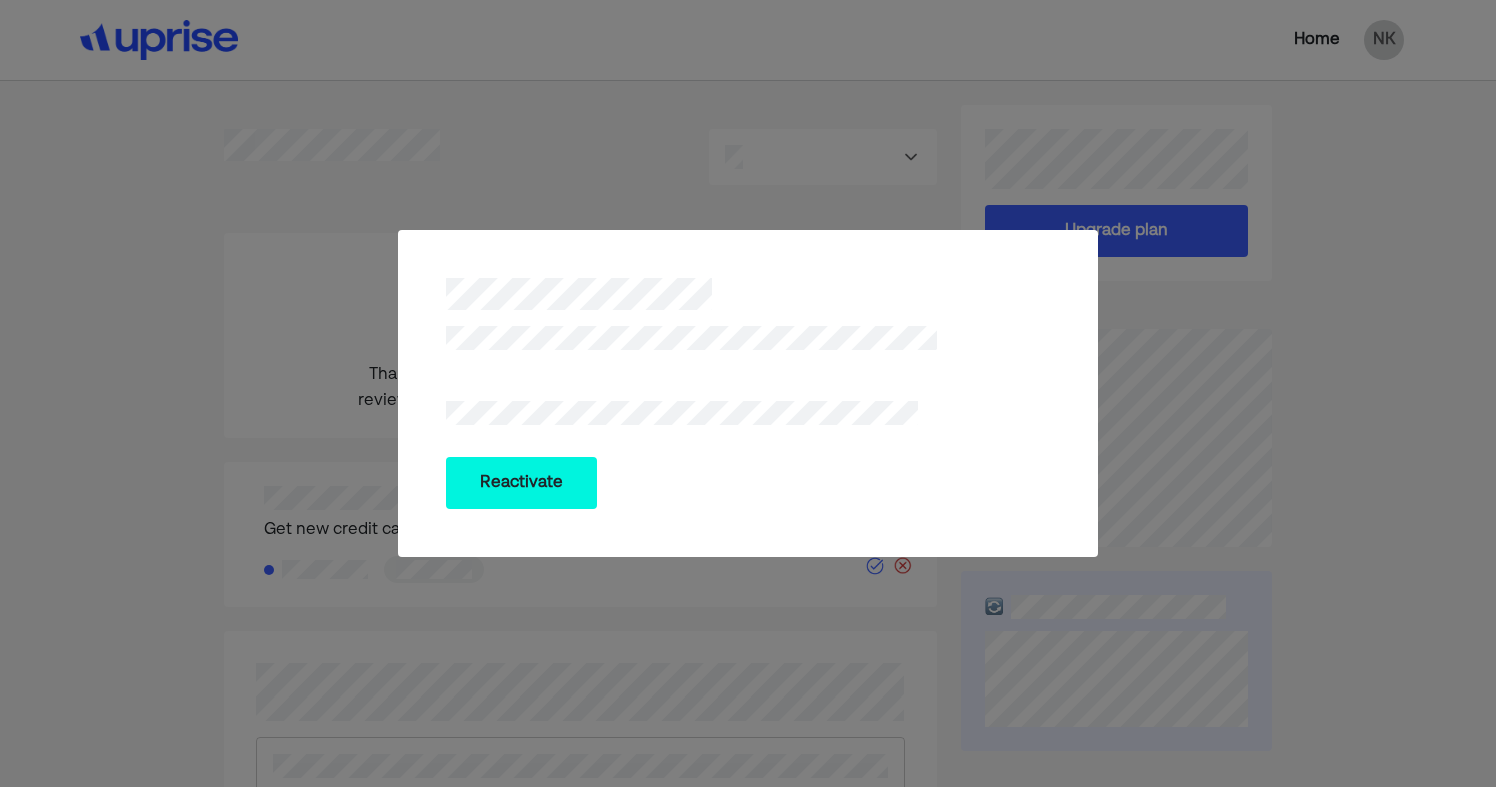 click on "Reactivate" at bounding box center [521, 483] 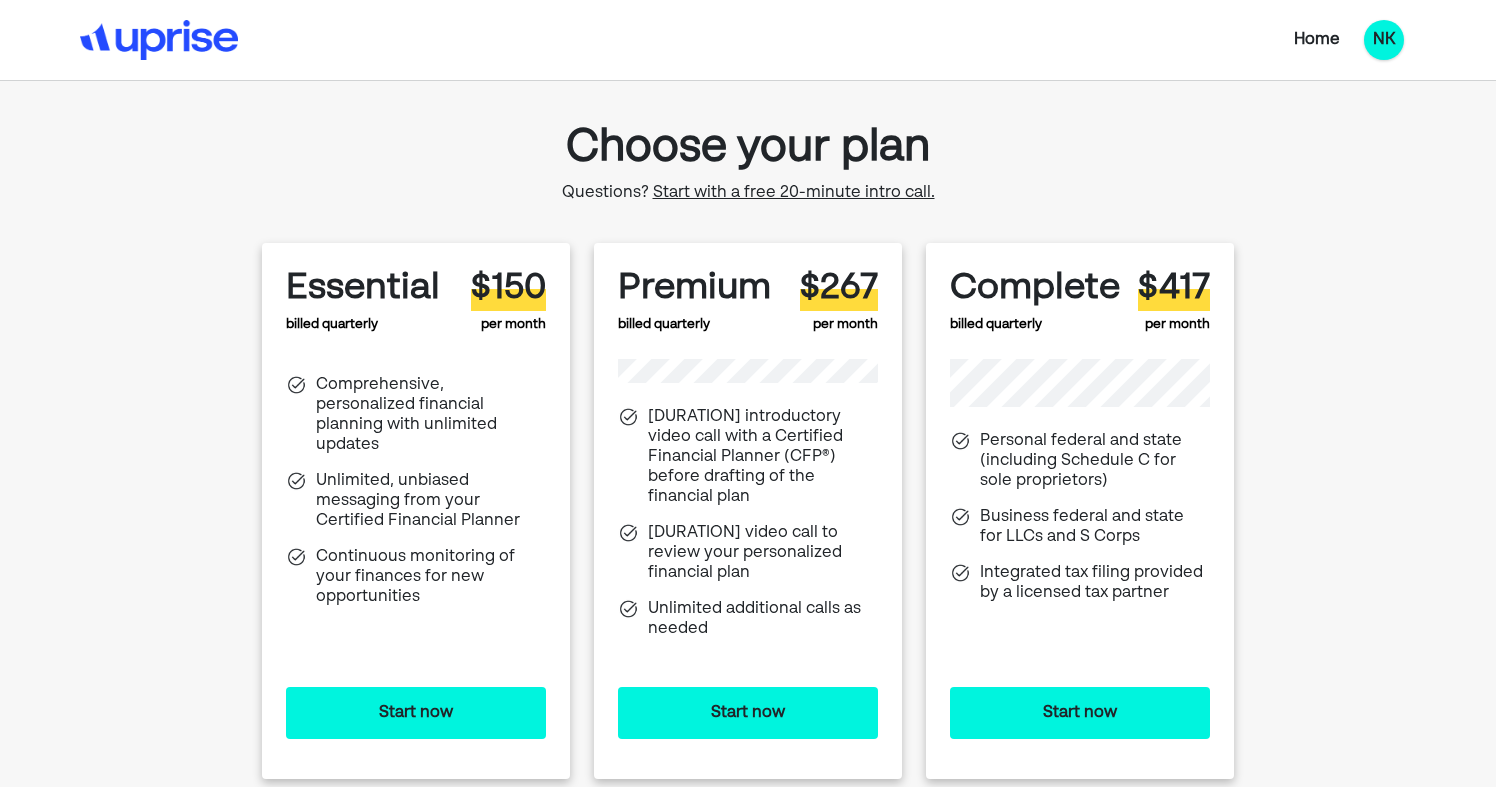 click on "NK" at bounding box center (1384, 40) 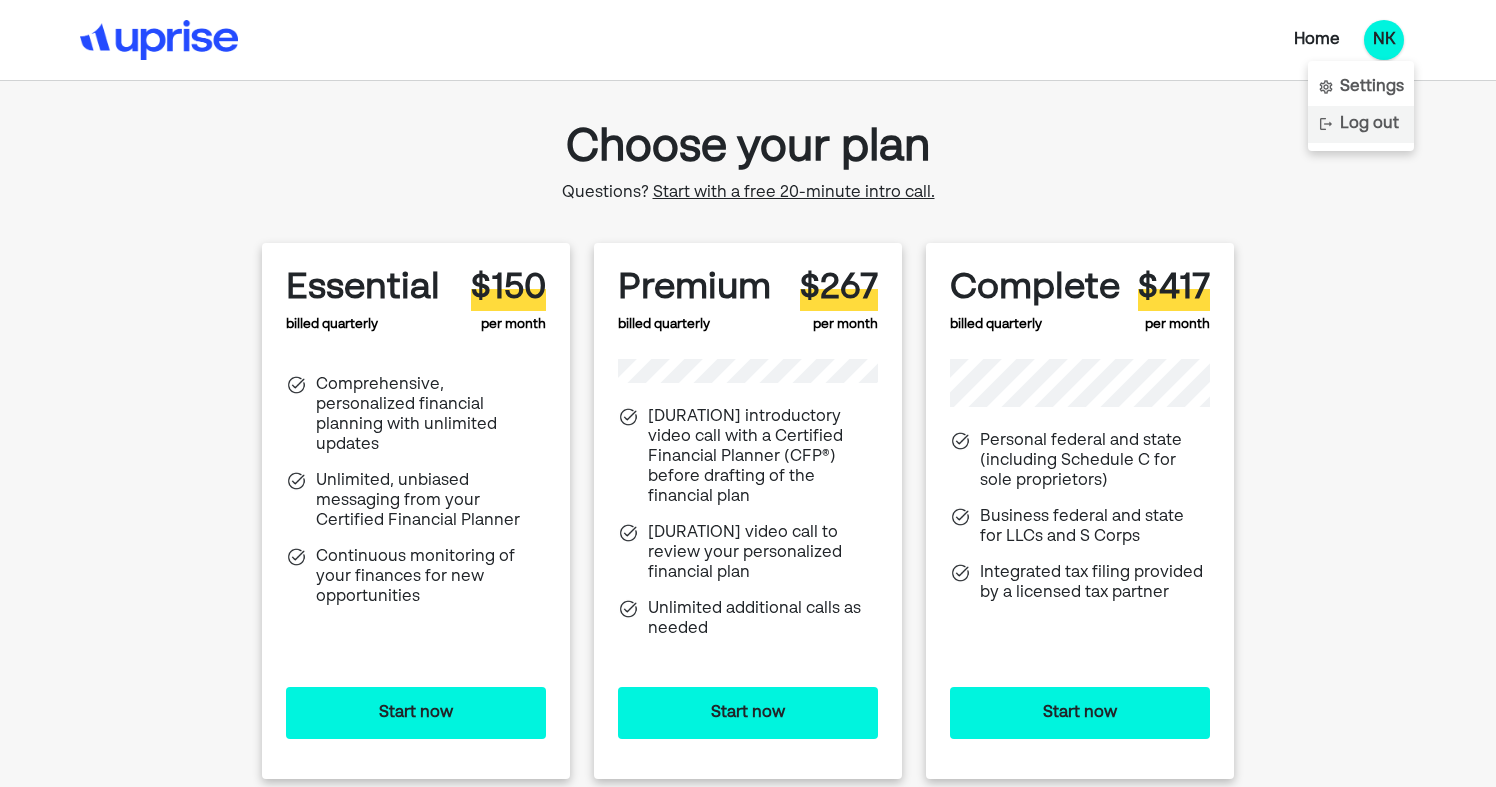 click on "Log out" at bounding box center [1361, 124] 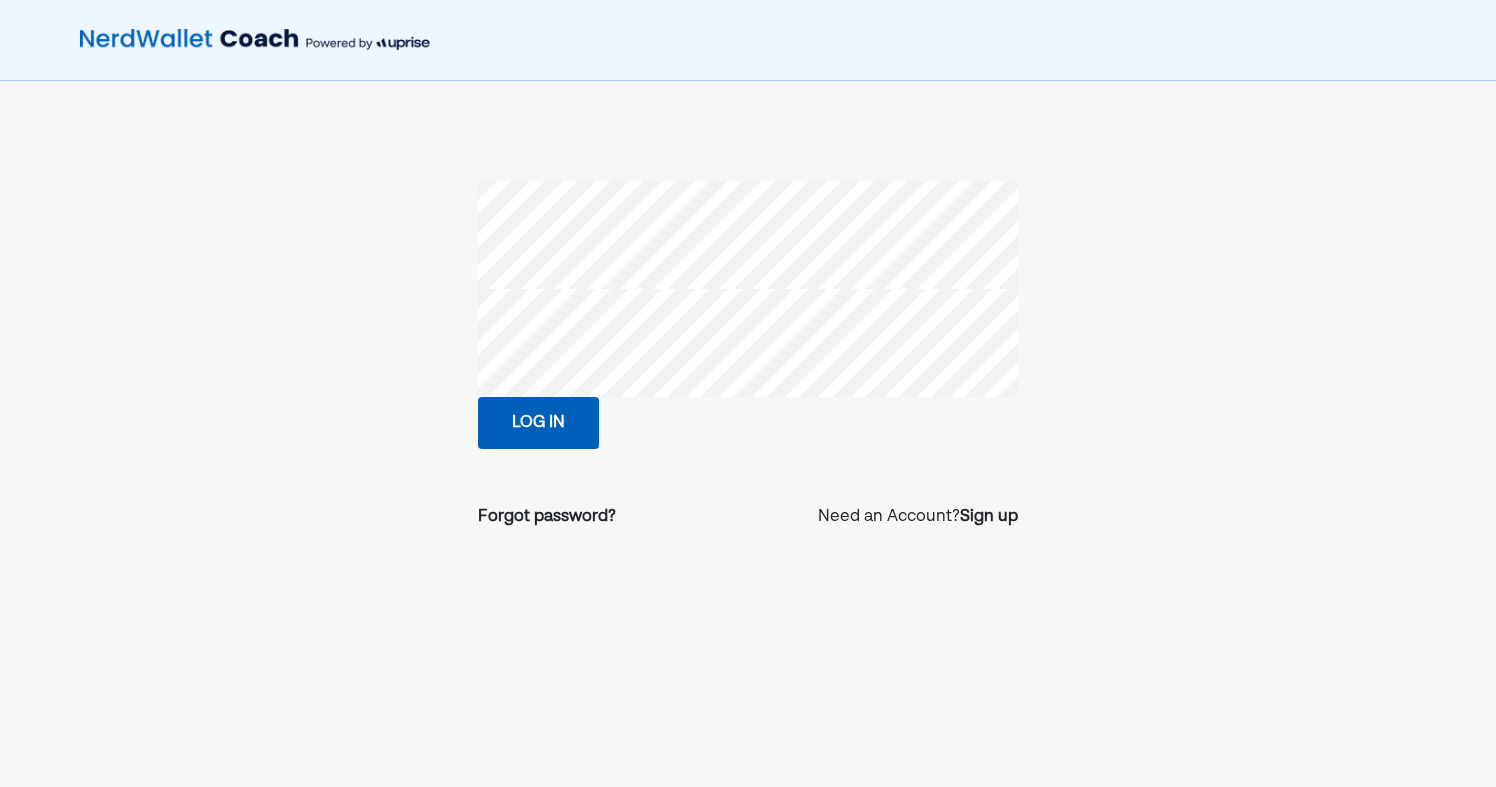 scroll, scrollTop: 0, scrollLeft: 0, axis: both 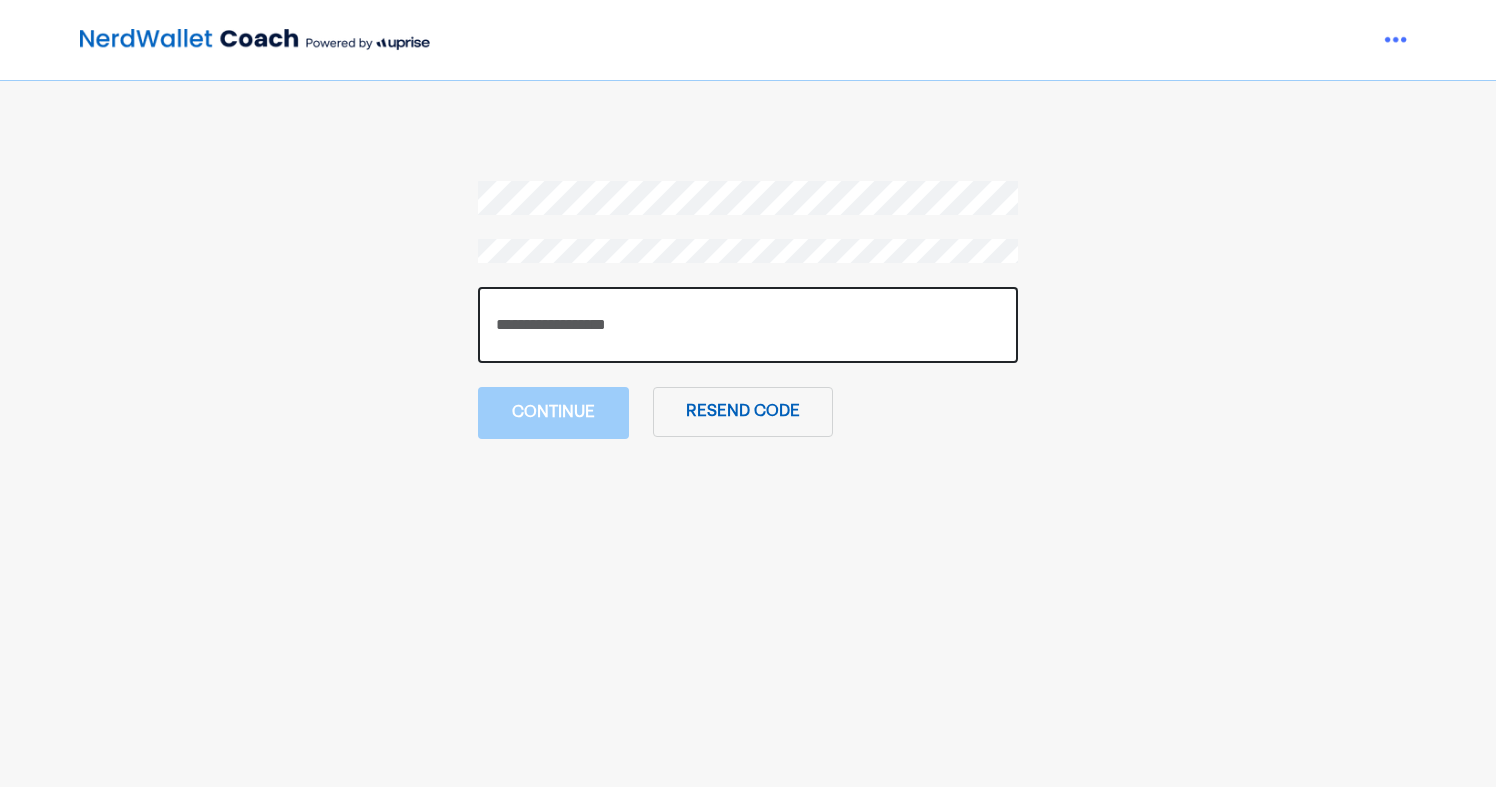 click at bounding box center [748, 325] 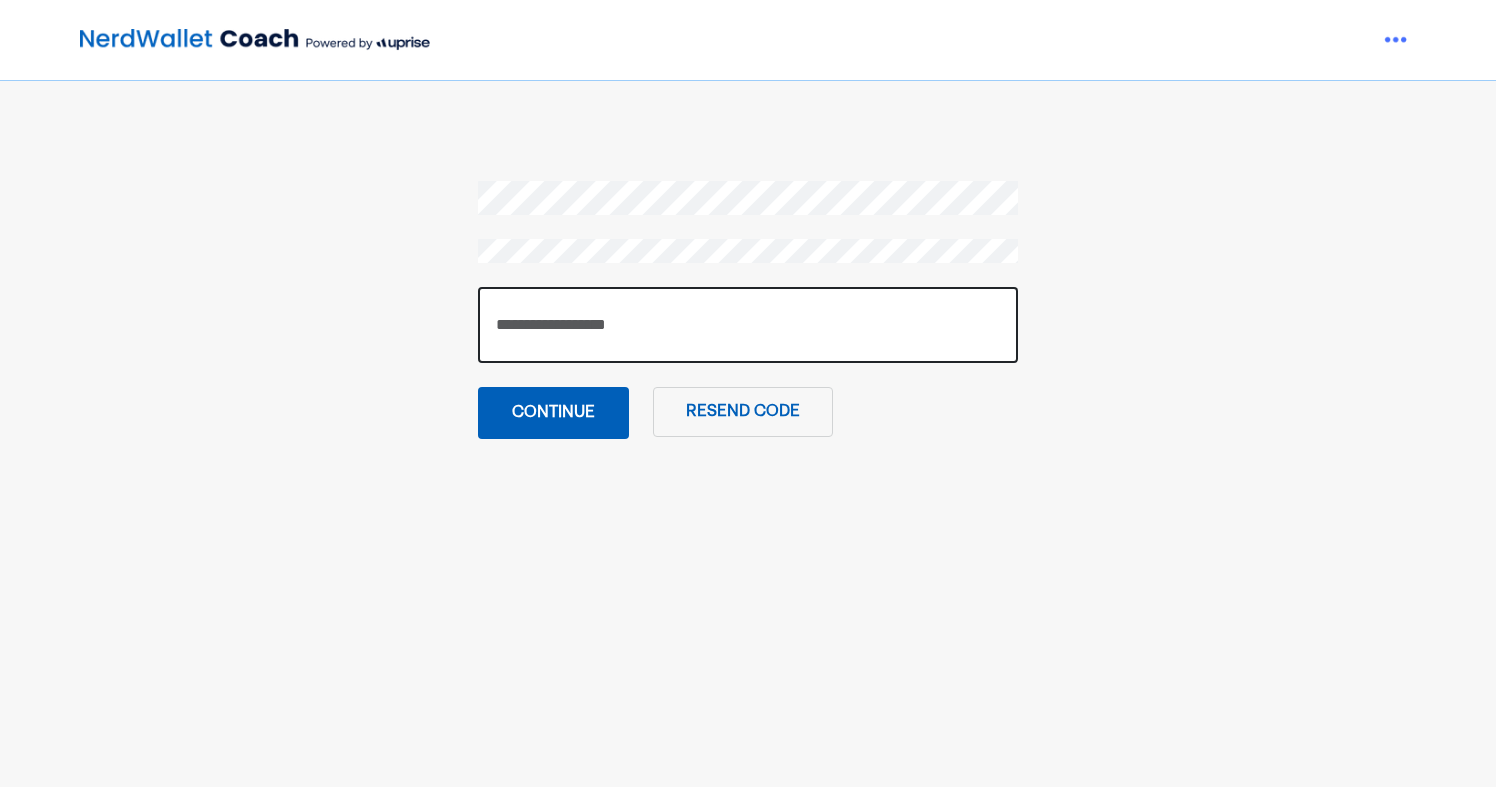 type on "[PASSWORD]" 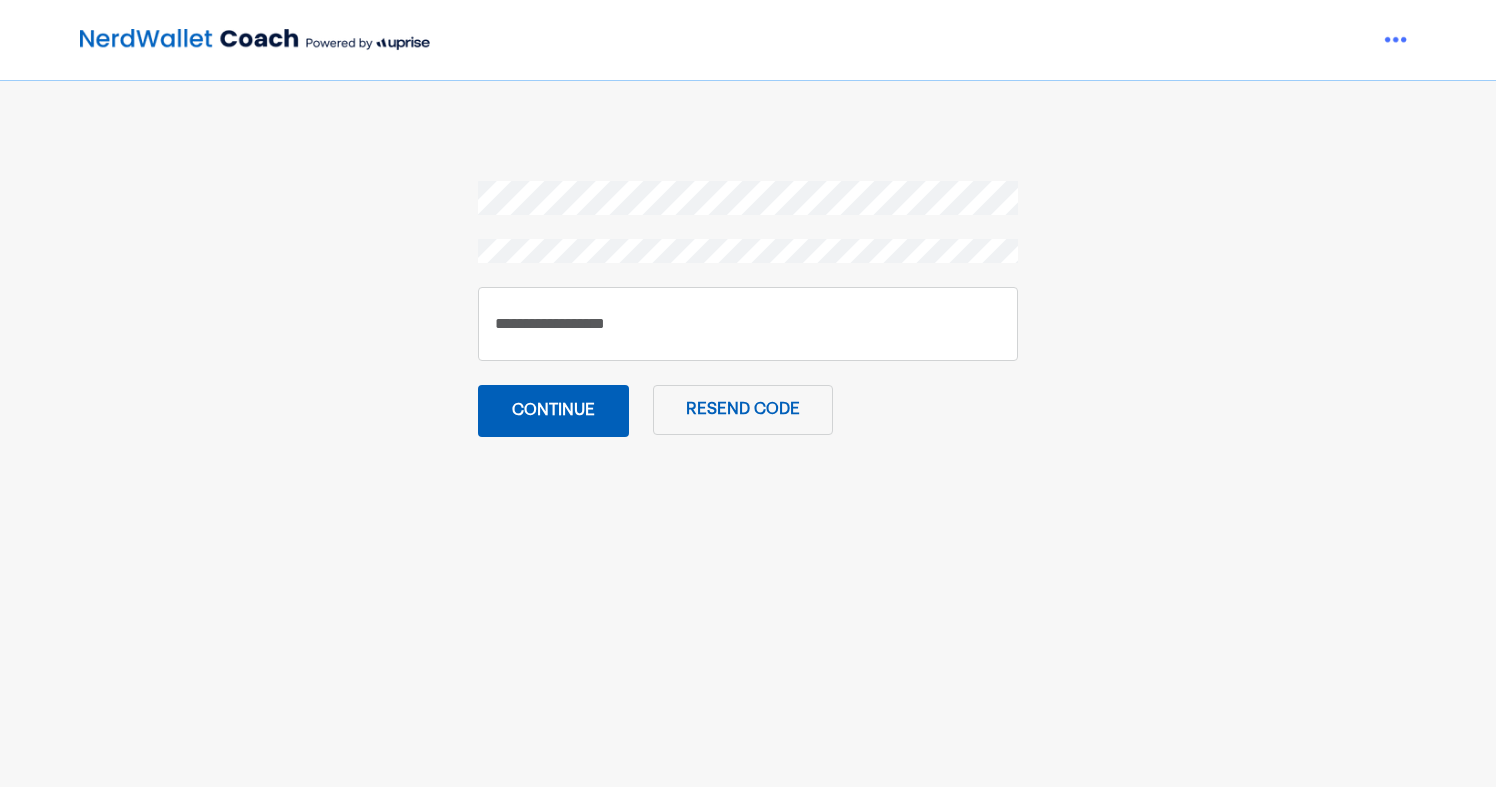 click on "****** Continue Resend code" at bounding box center [747, 533] 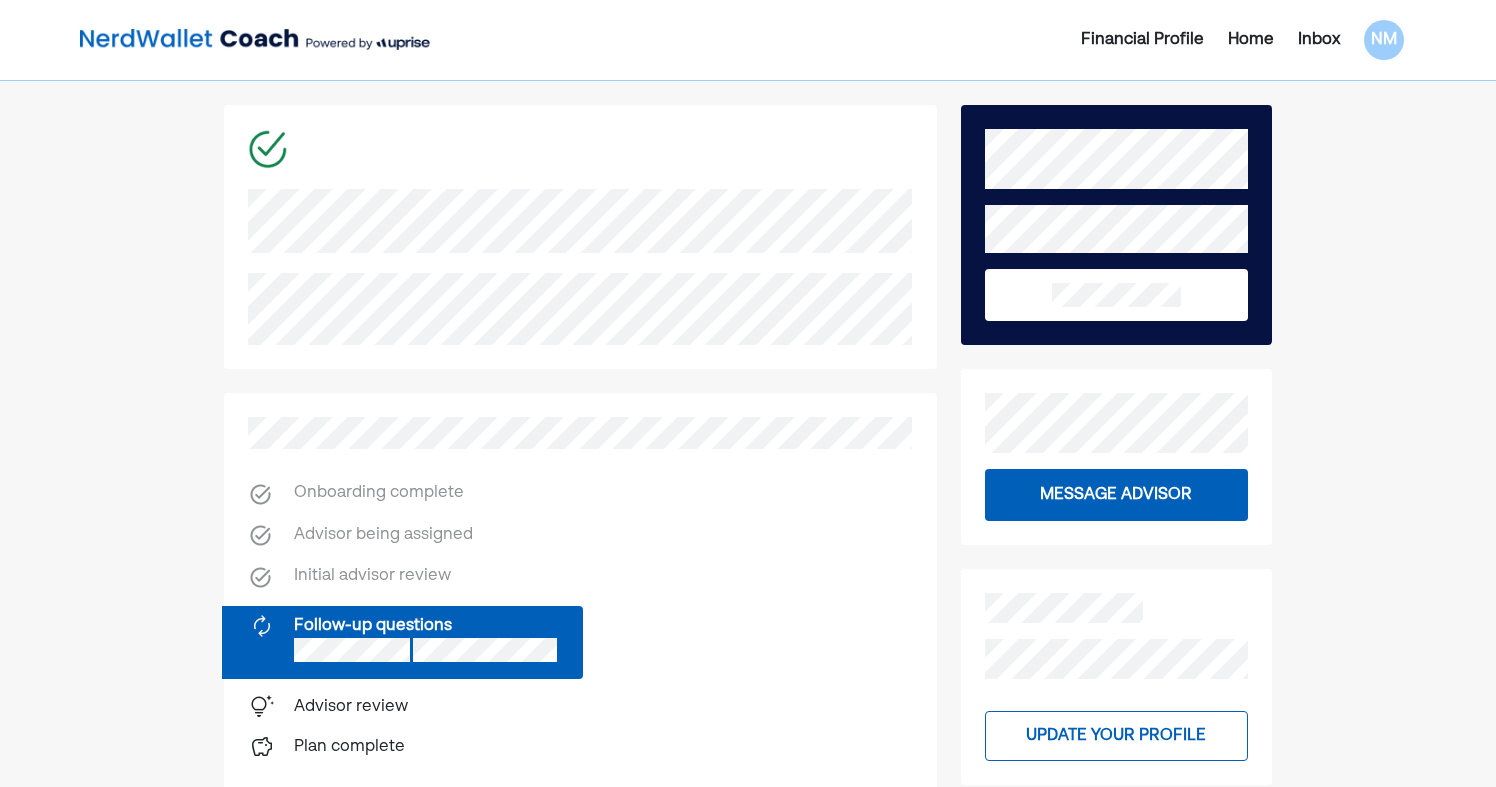 click on "Message advisor" at bounding box center (1116, 495) 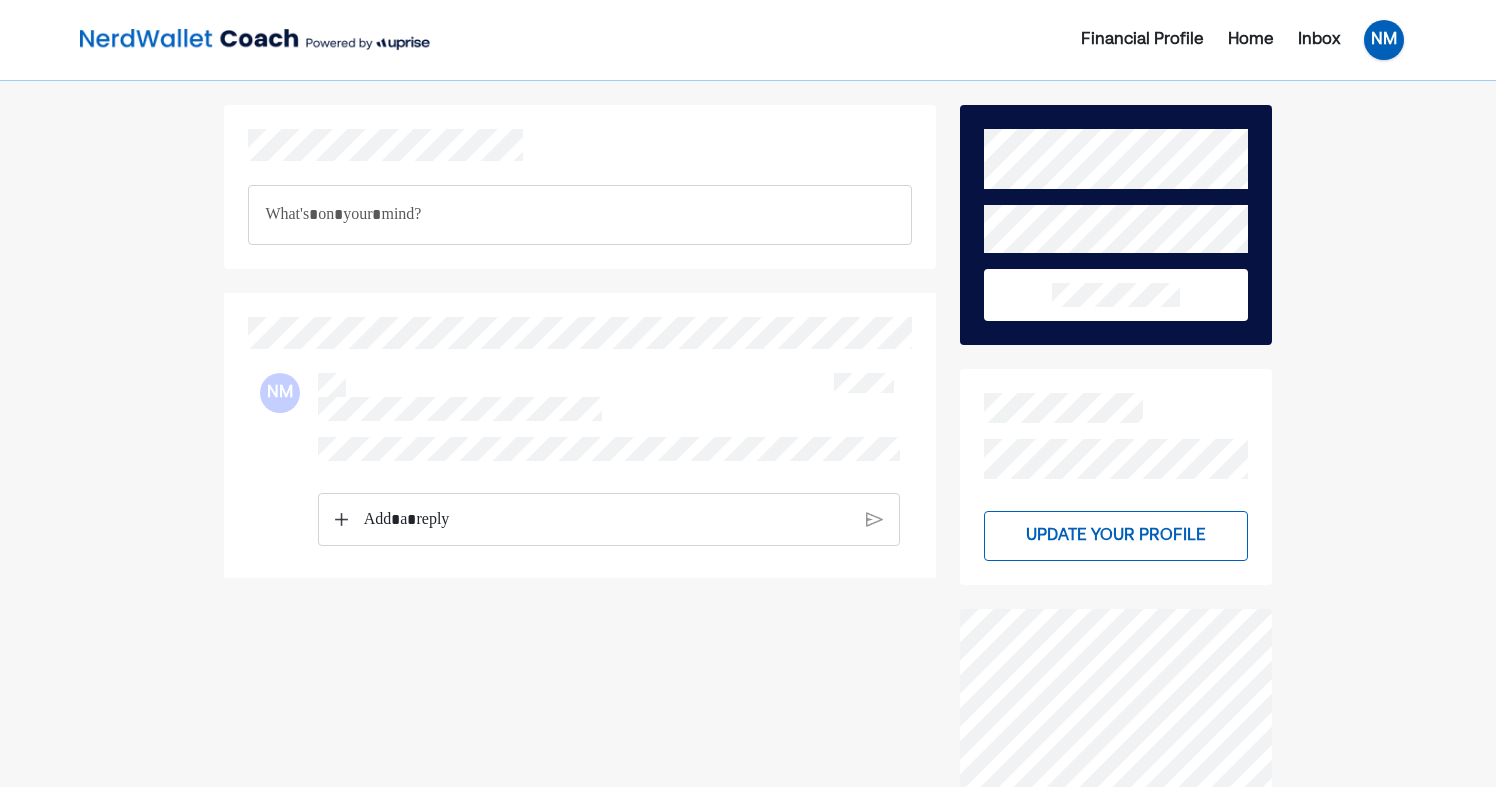 click on "NM" at bounding box center (1384, 40) 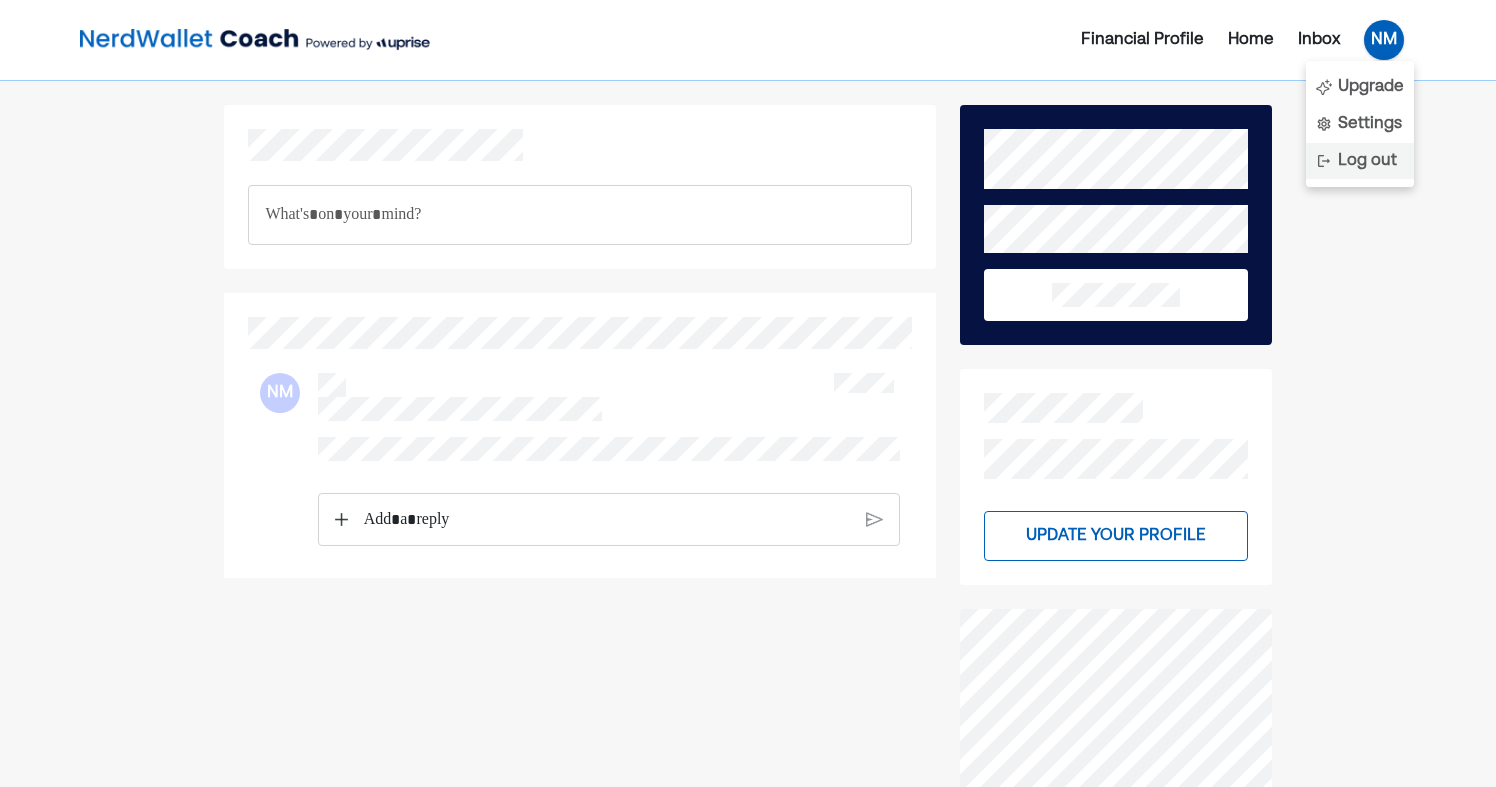 click on "Log out" at bounding box center (1371, 87) 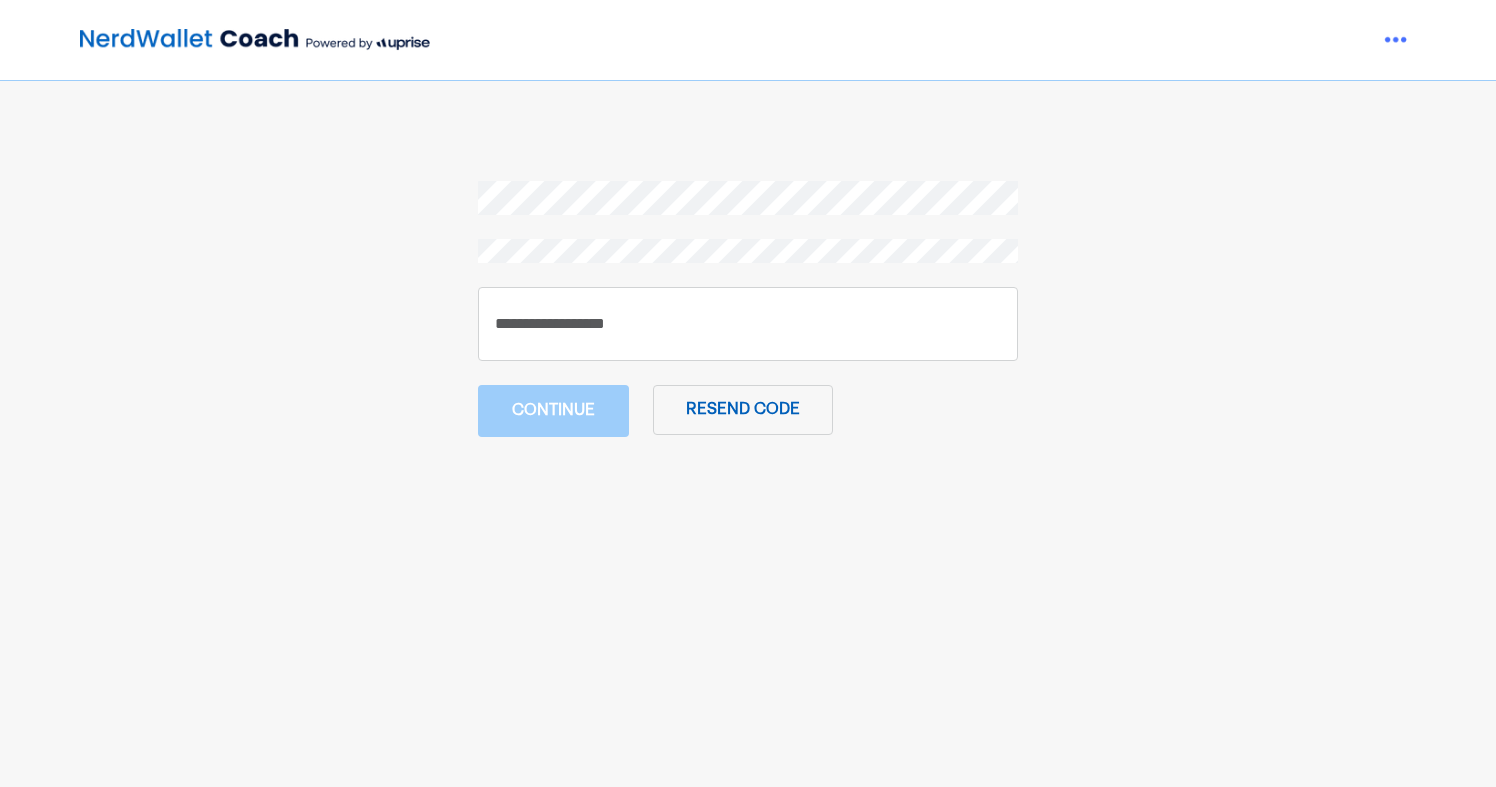 click on "Continue Resend code" at bounding box center [748, 442] 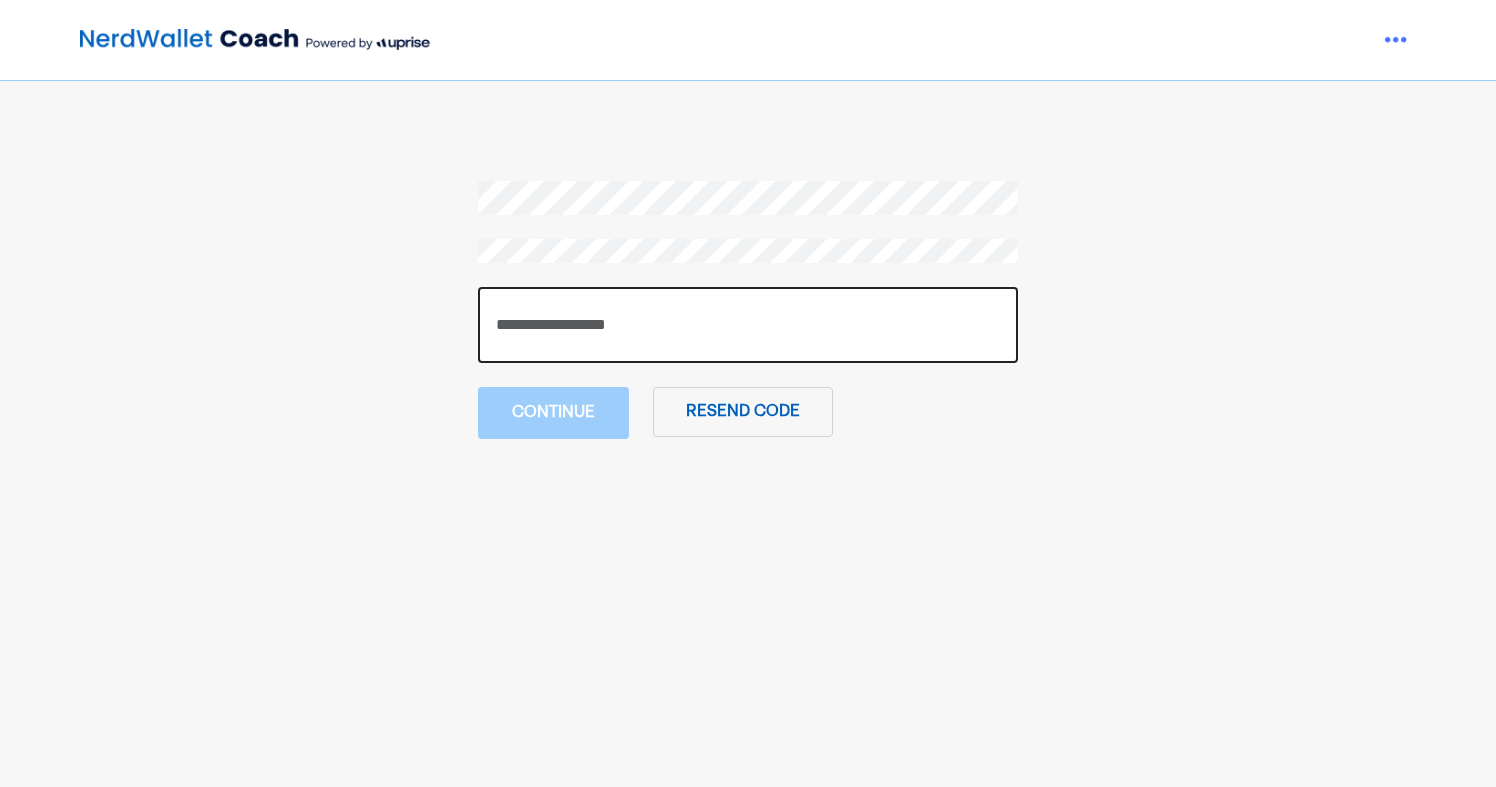click at bounding box center [748, 325] 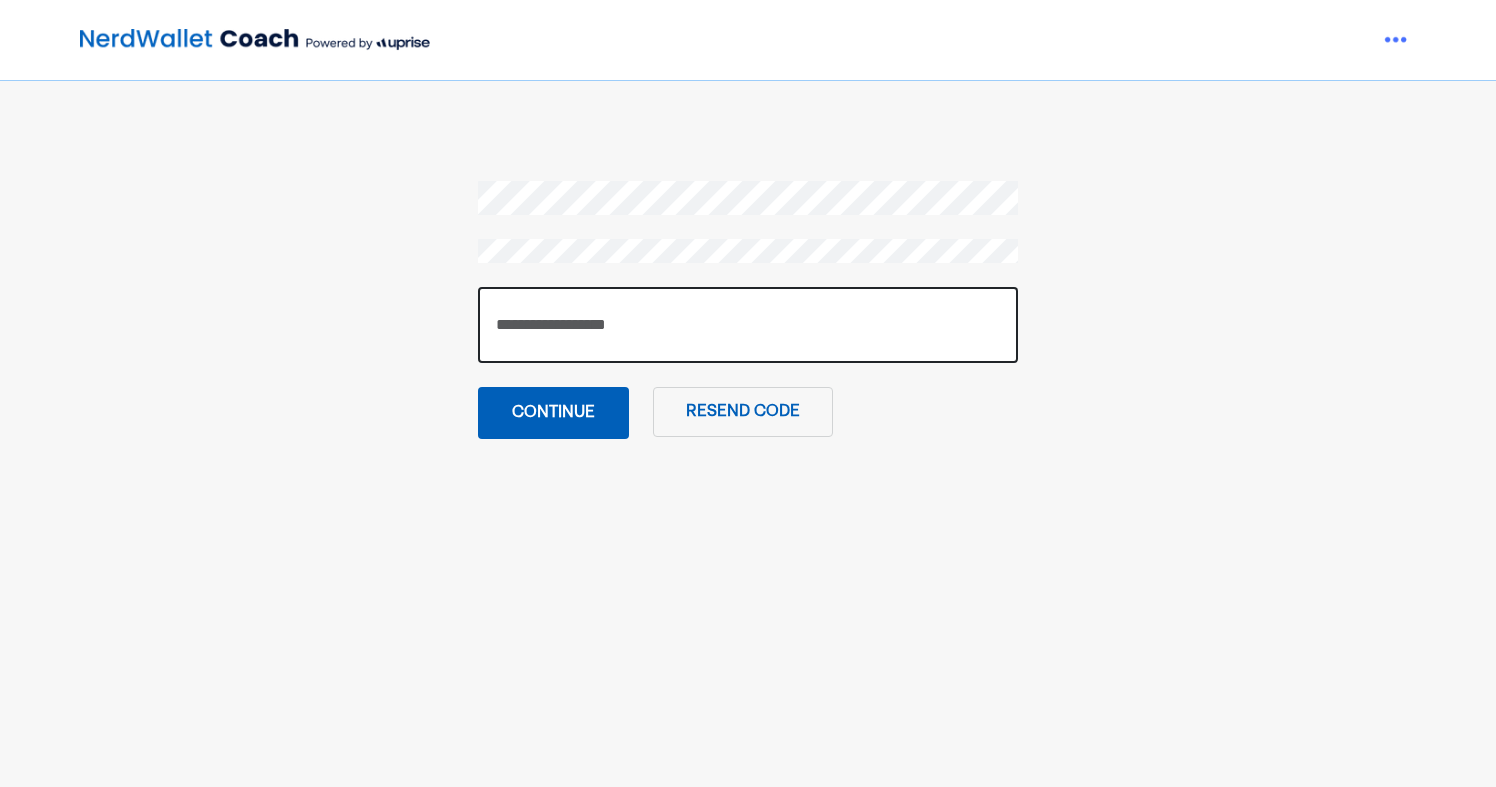 type on "[PASSWORD]" 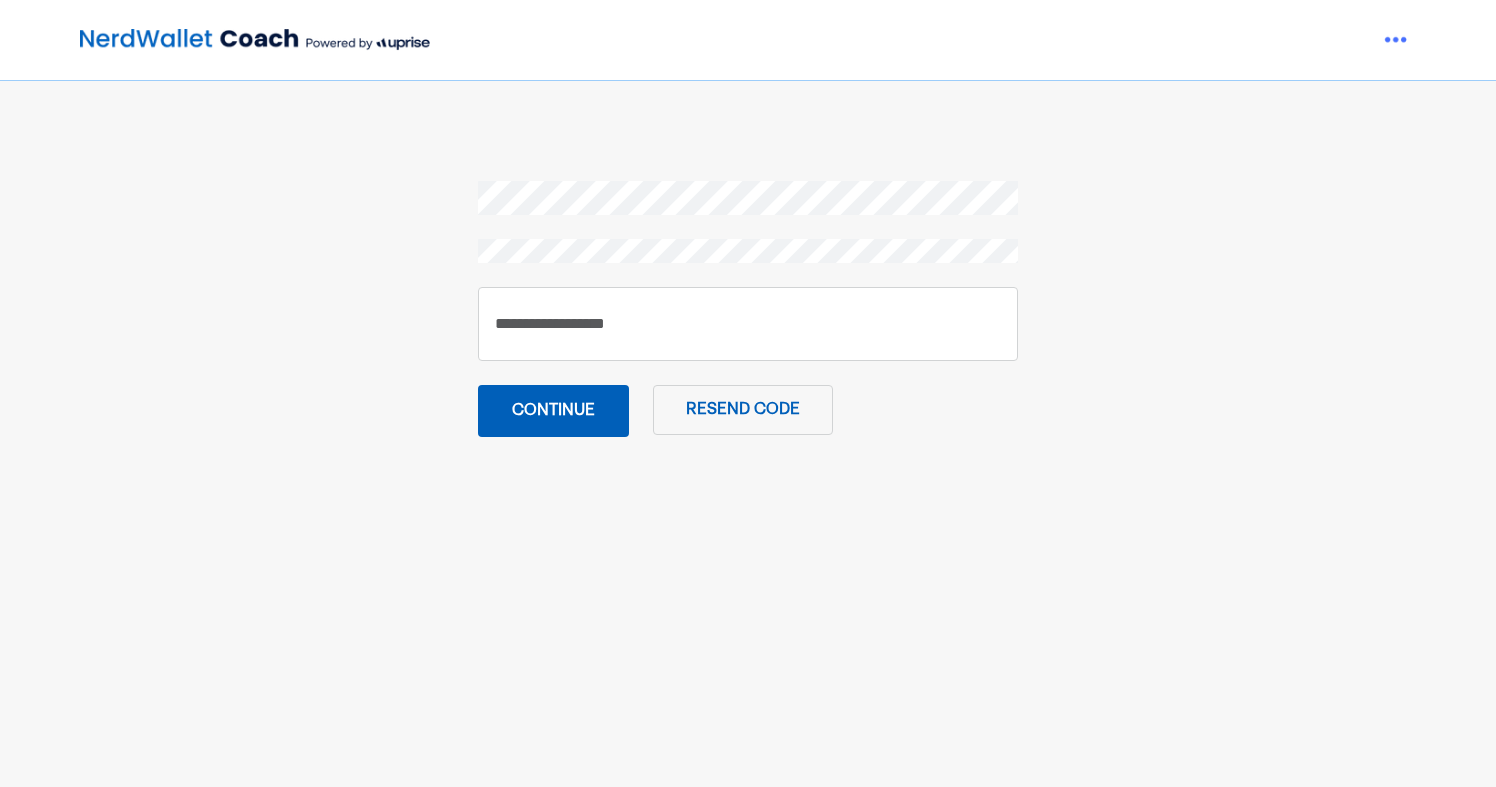 click on "****** Continue Resend code" at bounding box center [747, 309] 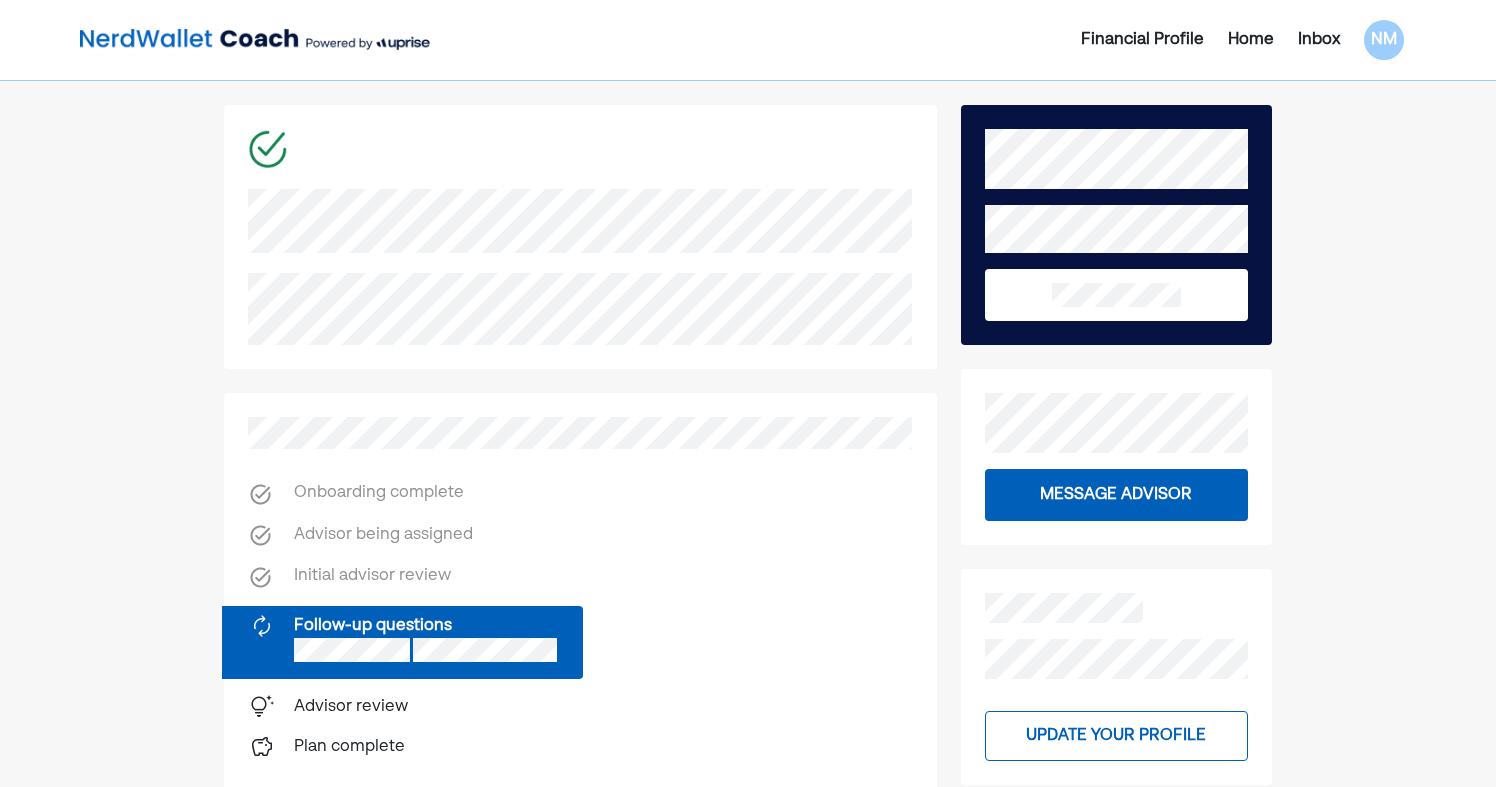 click on "Financial Profile" at bounding box center (1142, 40) 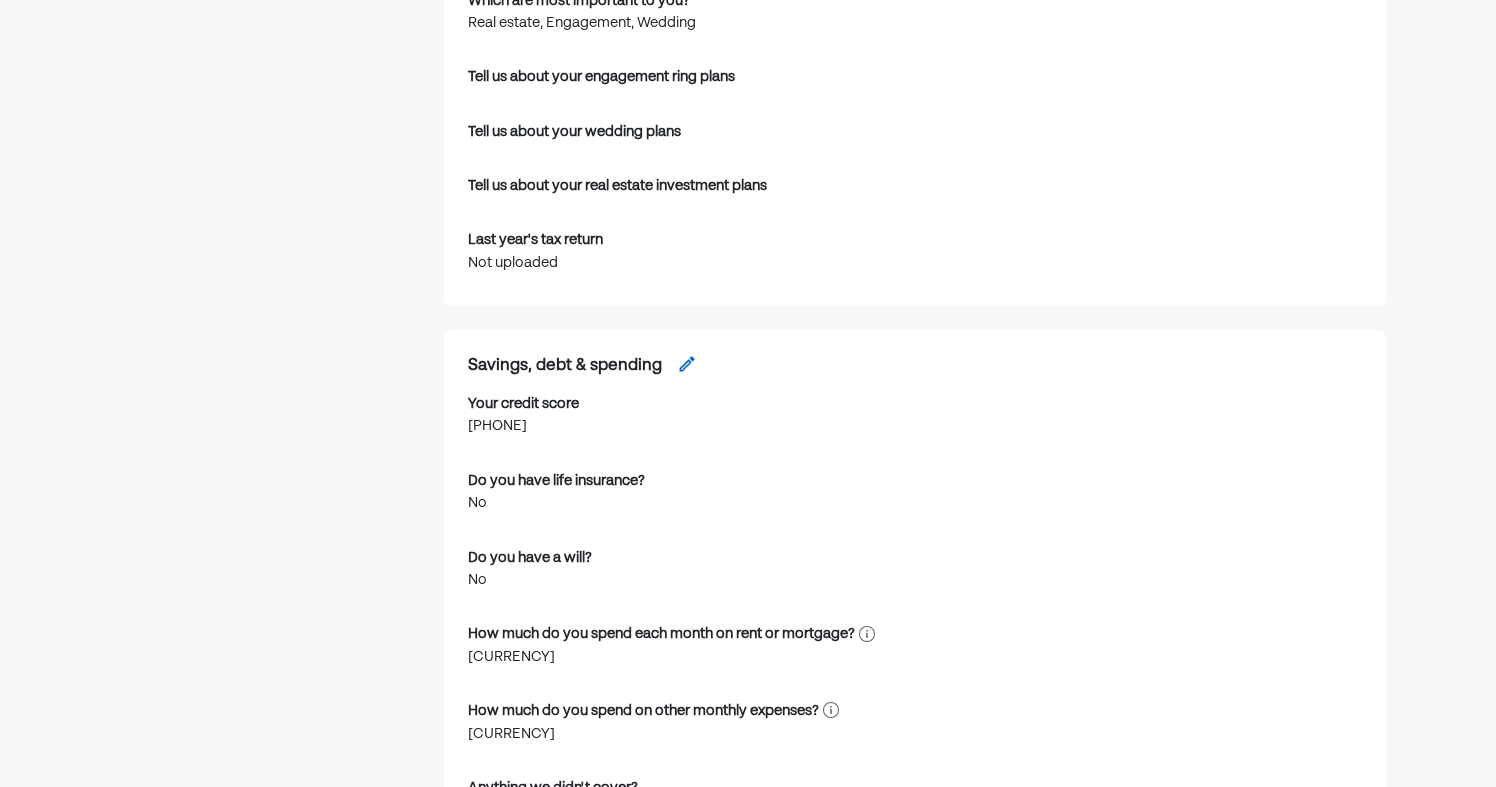 scroll, scrollTop: 1683, scrollLeft: 0, axis: vertical 